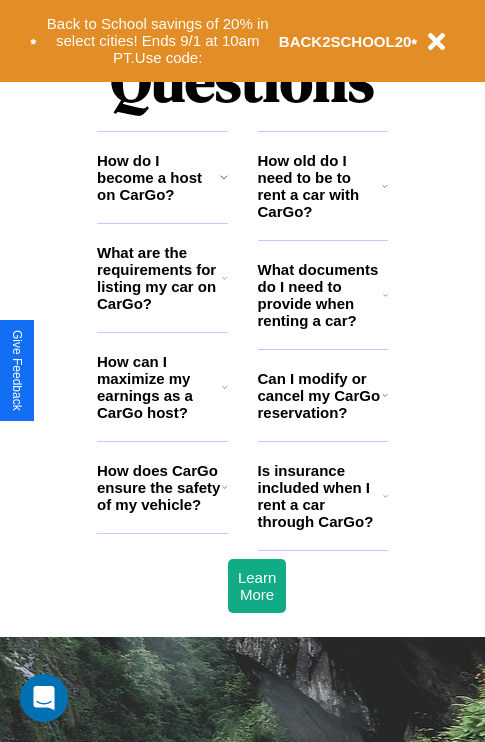 scroll, scrollTop: 2423, scrollLeft: 0, axis: vertical 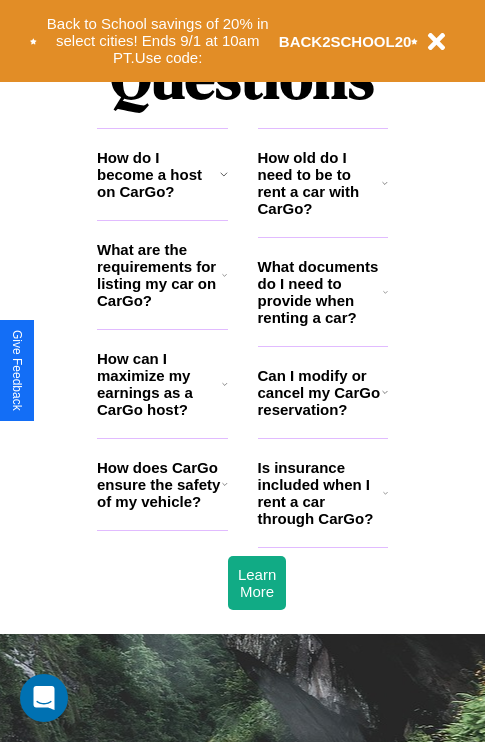 click on "How old do I need to be to rent a car with CarGo?" at bounding box center [320, 183] 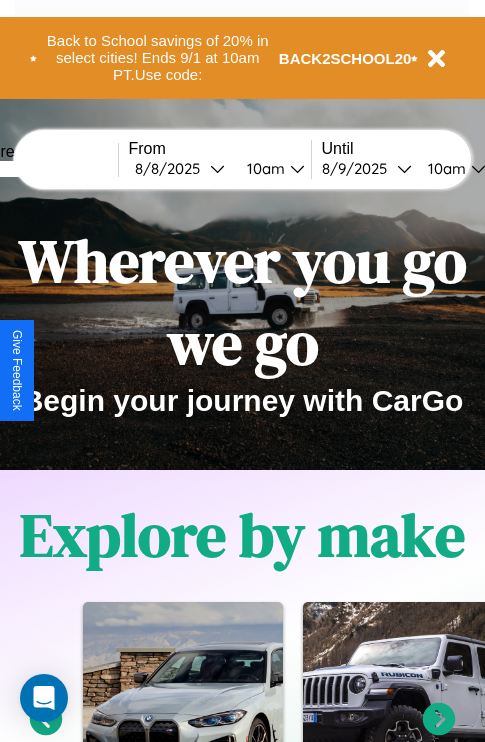 scroll, scrollTop: 0, scrollLeft: 0, axis: both 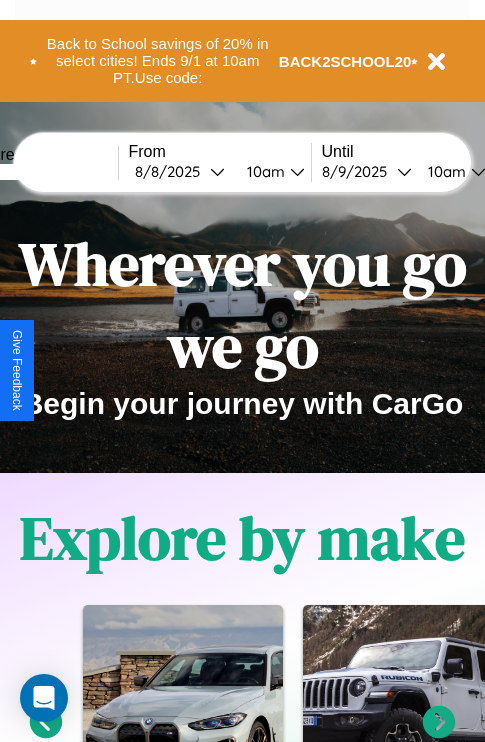 click at bounding box center [43, 172] 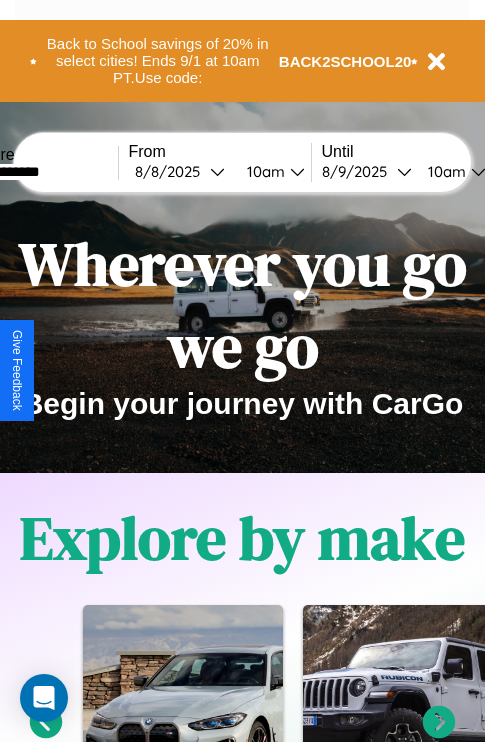 type on "**********" 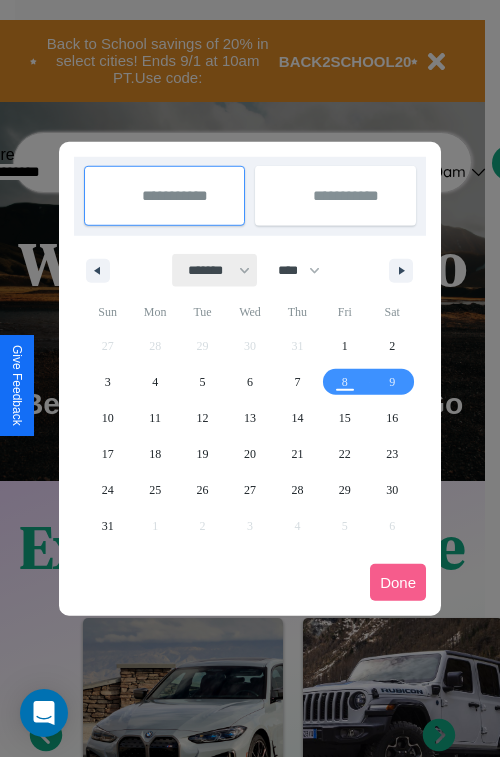 click on "******* ******** ***** ***** *** **** **** ****** ********* ******* ******** ********" at bounding box center [215, 270] 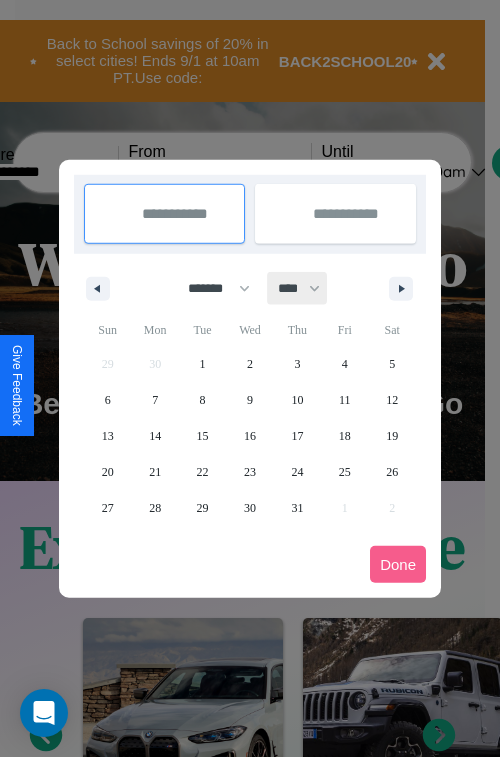 click on "**** **** **** **** **** **** **** **** **** **** **** **** **** **** **** **** **** **** **** **** **** **** **** **** **** **** **** **** **** **** **** **** **** **** **** **** **** **** **** **** **** **** **** **** **** **** **** **** **** **** **** **** **** **** **** **** **** **** **** **** **** **** **** **** **** **** **** **** **** **** **** **** **** **** **** **** **** **** **** **** **** **** **** **** **** **** **** **** **** **** **** **** **** **** **** **** **** **** **** **** **** **** **** **** **** **** **** **** **** **** **** **** **** **** **** **** **** **** **** **** ****" at bounding box center (298, 288) 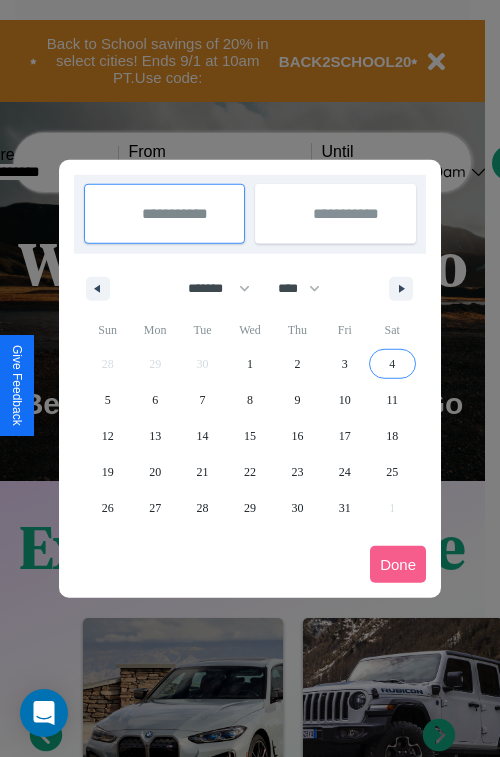 click on "4" at bounding box center [392, 364] 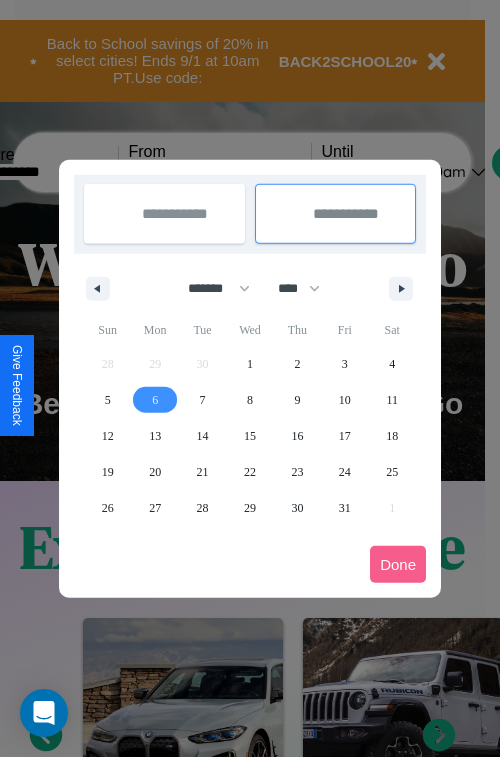 click on "6" at bounding box center [155, 400] 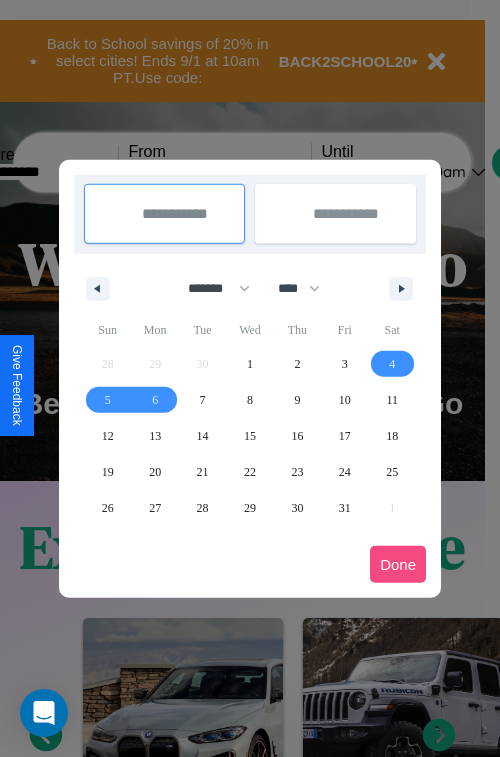 click on "Done" at bounding box center (398, 564) 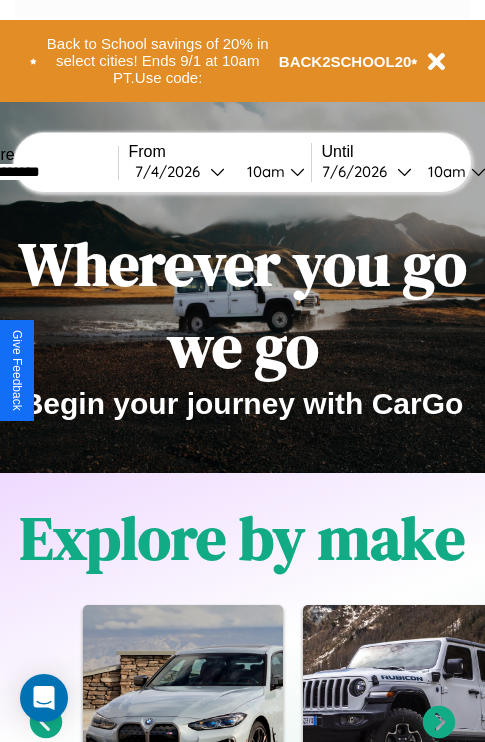 scroll, scrollTop: 0, scrollLeft: 68, axis: horizontal 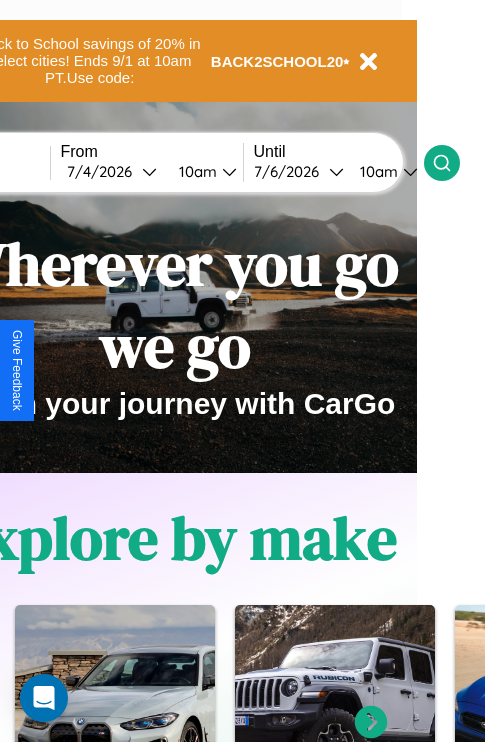 click 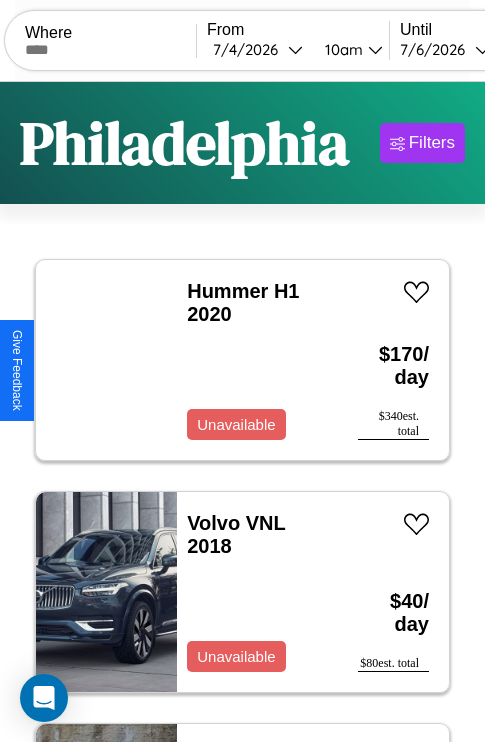 scroll, scrollTop: 89, scrollLeft: 0, axis: vertical 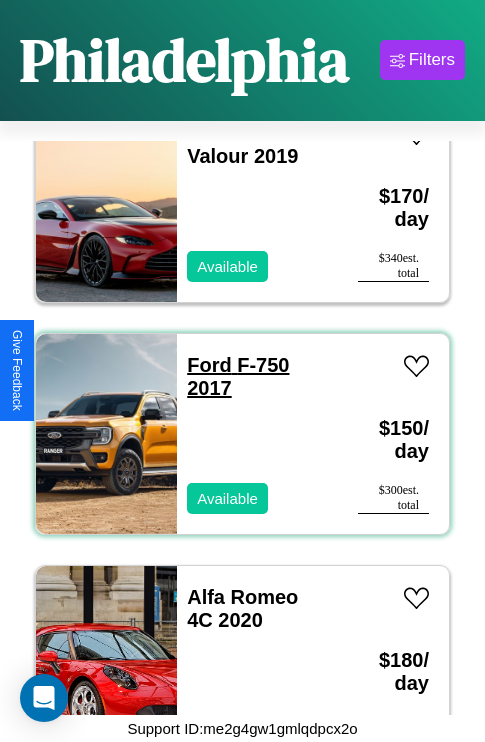 click on "Ford   F-750   2017" at bounding box center [238, 376] 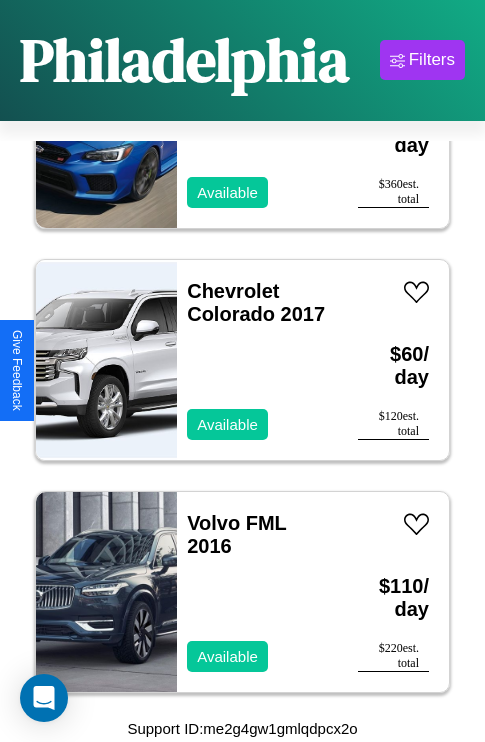scroll, scrollTop: 8427, scrollLeft: 0, axis: vertical 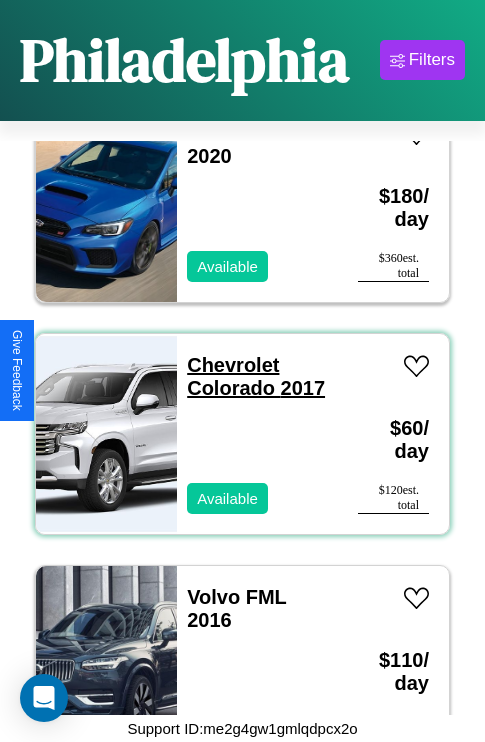 click on "Chevrolet   Colorado   2017" at bounding box center (256, 376) 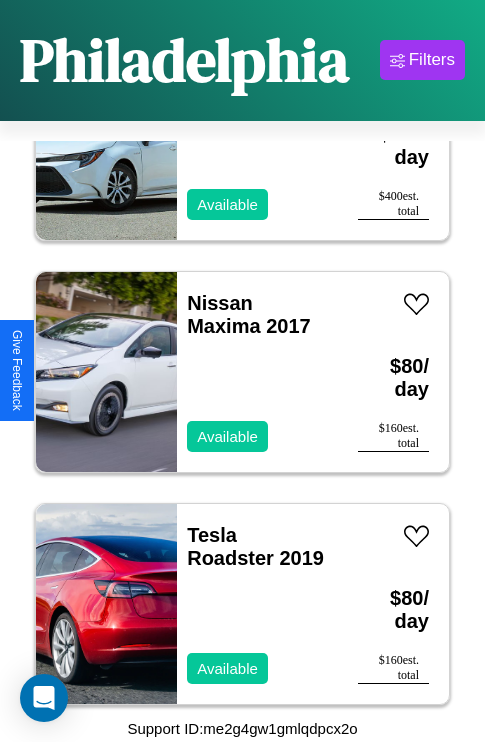 scroll, scrollTop: 2163, scrollLeft: 0, axis: vertical 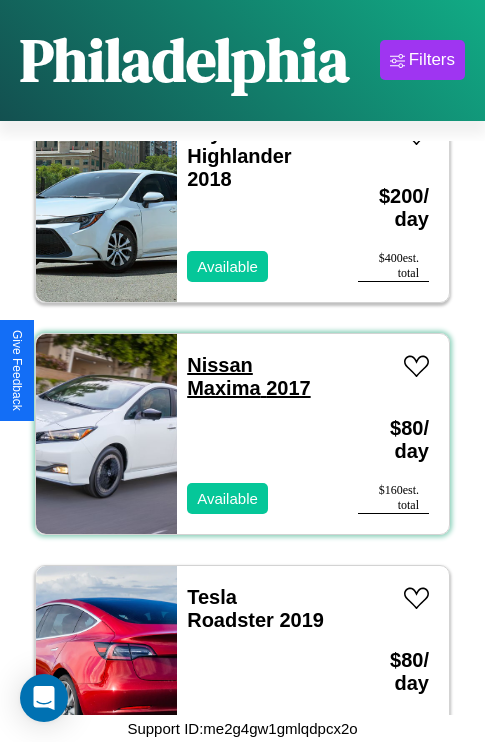 click on "Nissan   Maxima   2017" at bounding box center (248, 376) 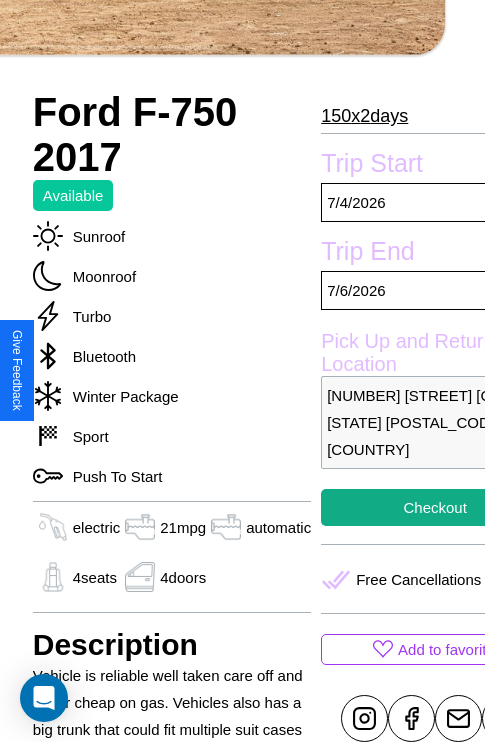 scroll, scrollTop: 735, scrollLeft: 76, axis: both 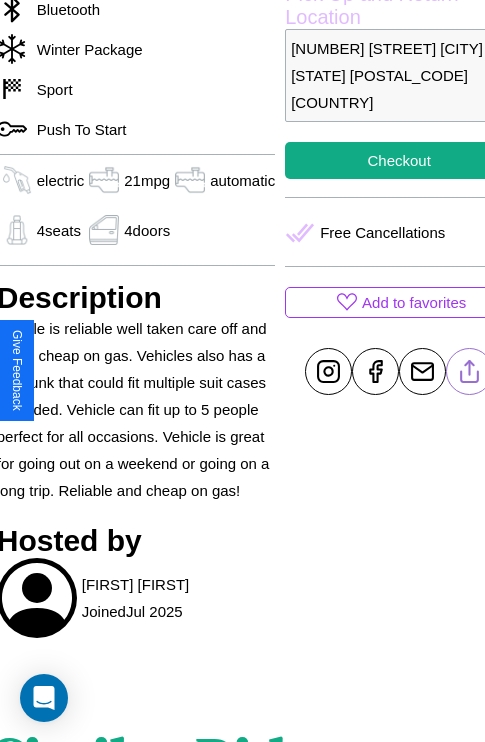 click 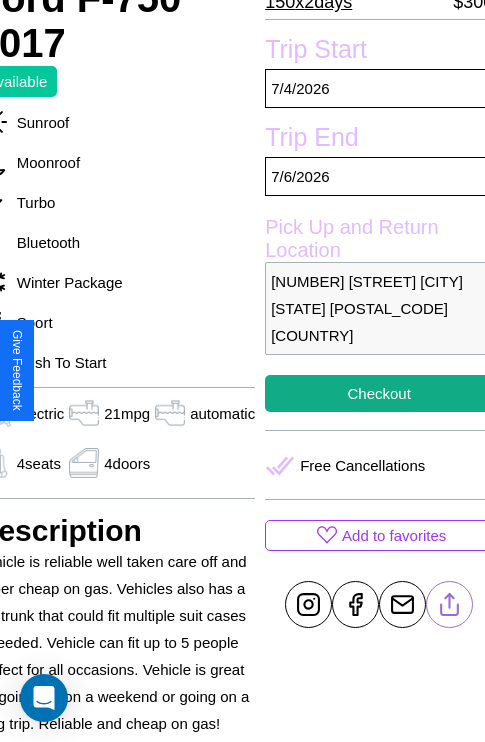 scroll, scrollTop: 524, scrollLeft: 96, axis: both 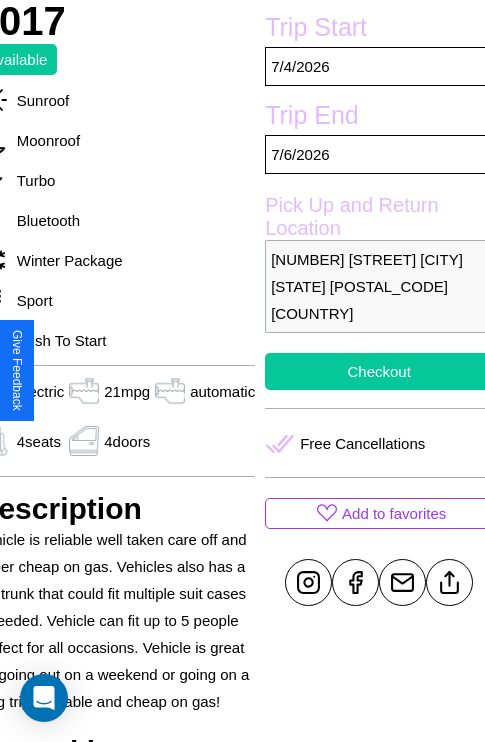 click on "Checkout" at bounding box center (379, 371) 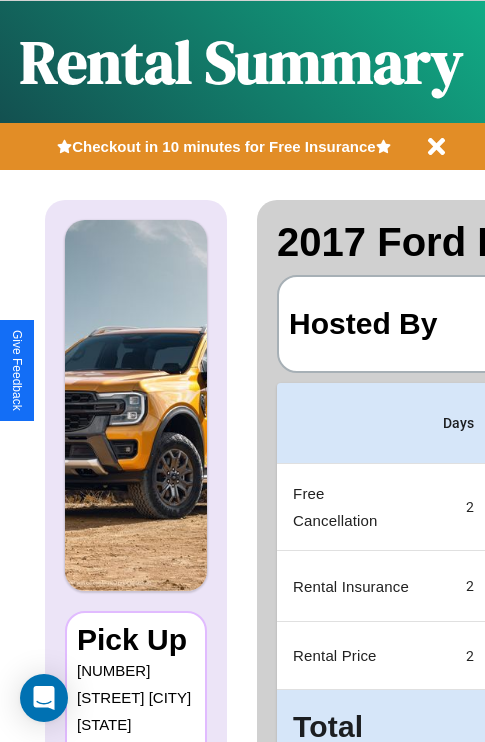 scroll, scrollTop: 0, scrollLeft: 397, axis: horizontal 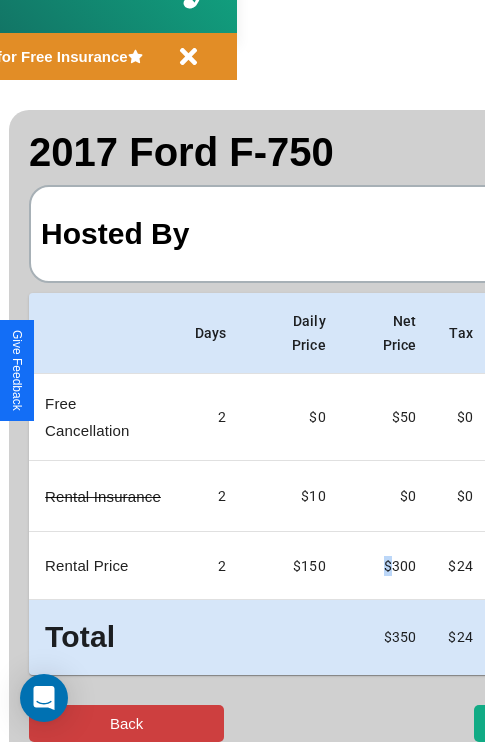 click on "Back" at bounding box center (126, 723) 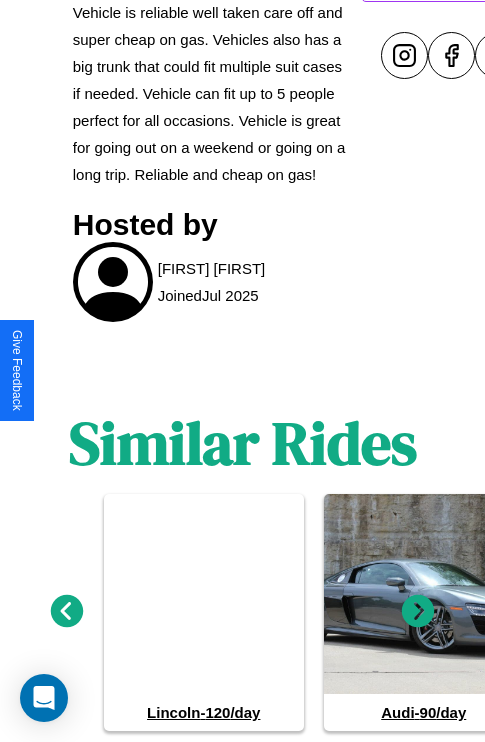 scroll, scrollTop: 1107, scrollLeft: 0, axis: vertical 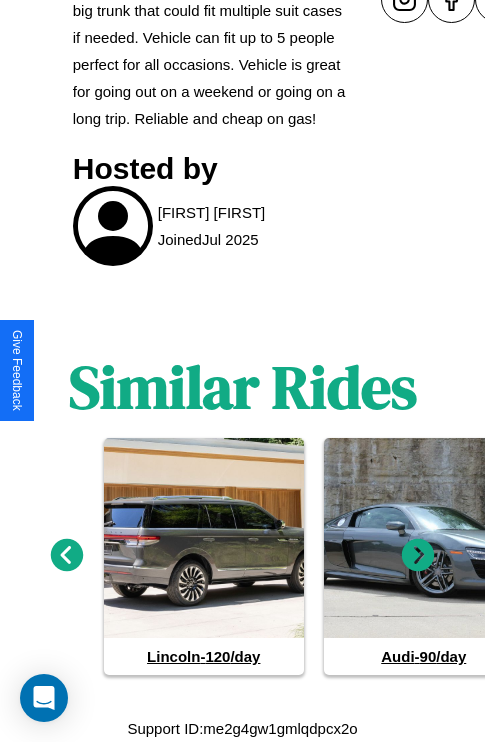 click 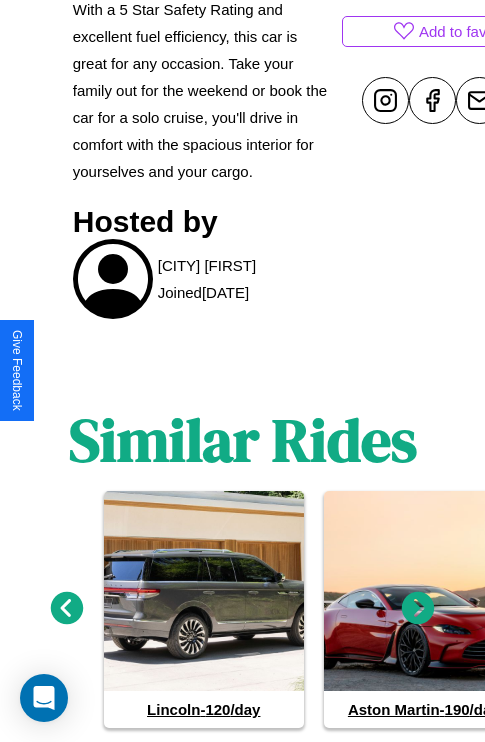 scroll, scrollTop: 969, scrollLeft: 0, axis: vertical 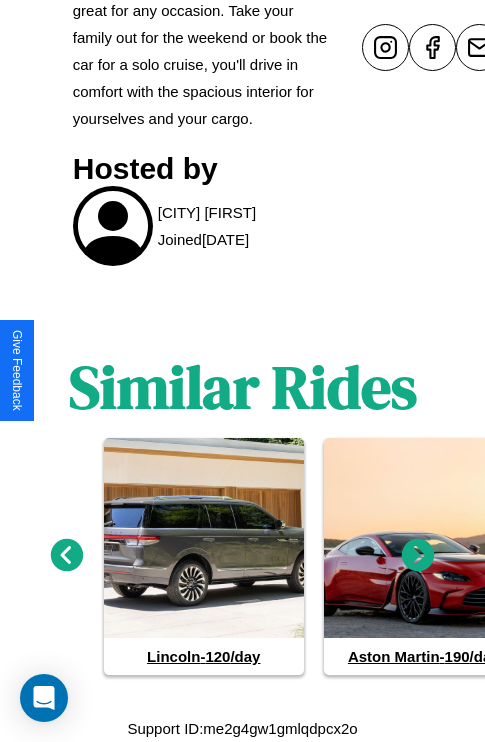 click 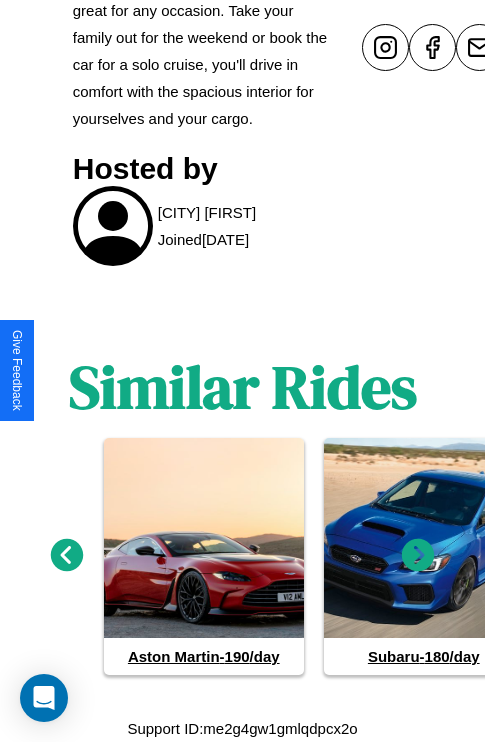 click 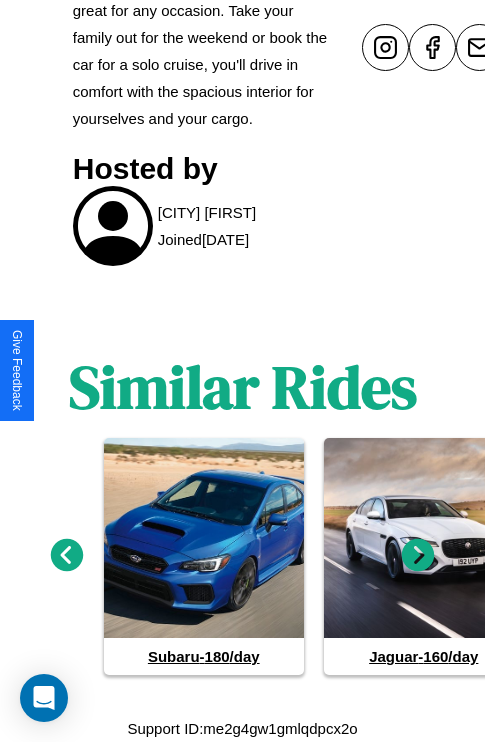 click 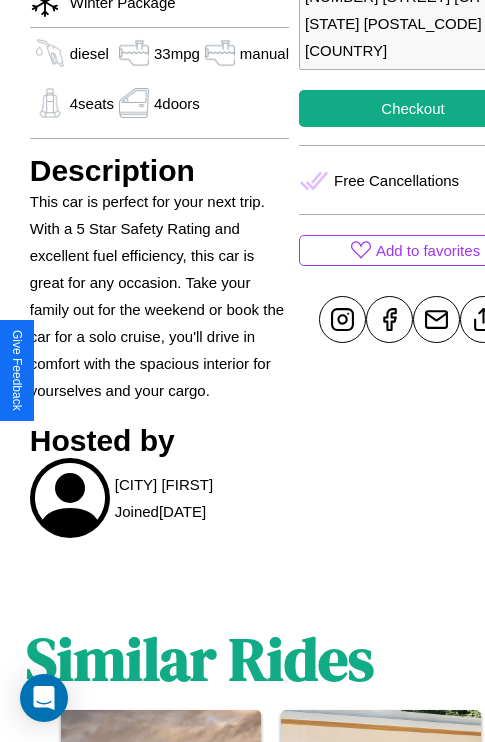 scroll, scrollTop: 645, scrollLeft: 52, axis: both 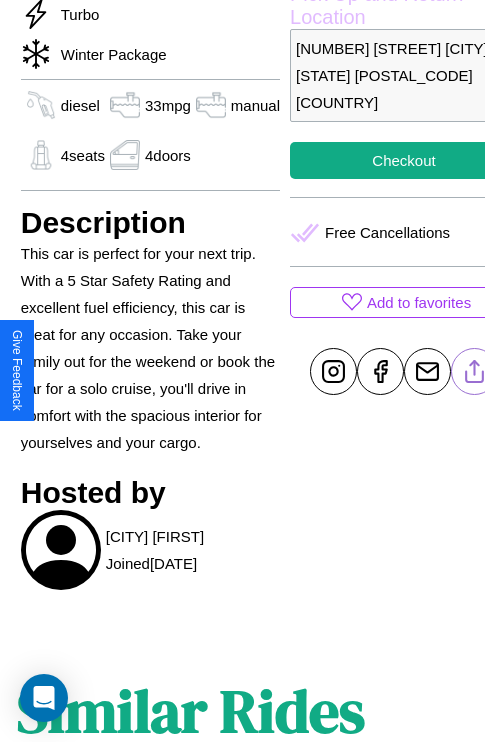 click 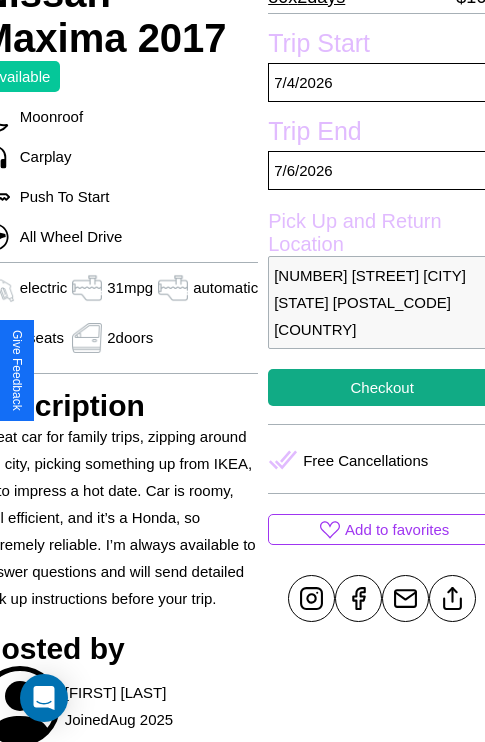 scroll, scrollTop: 525, scrollLeft: 96, axis: both 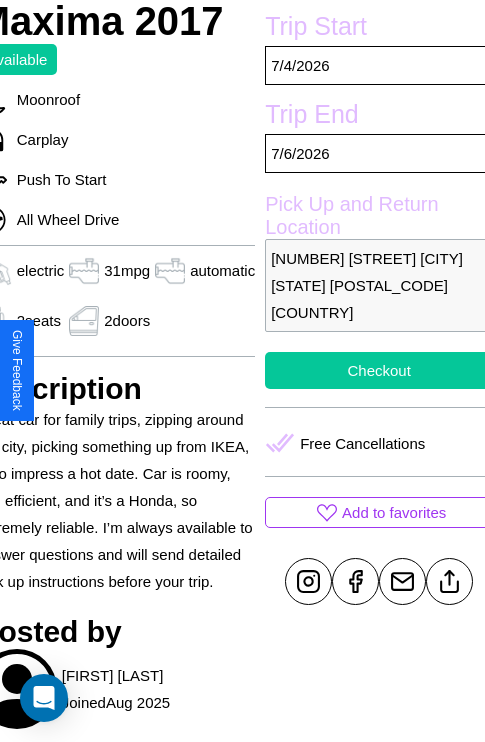 click on "Checkout" at bounding box center (379, 370) 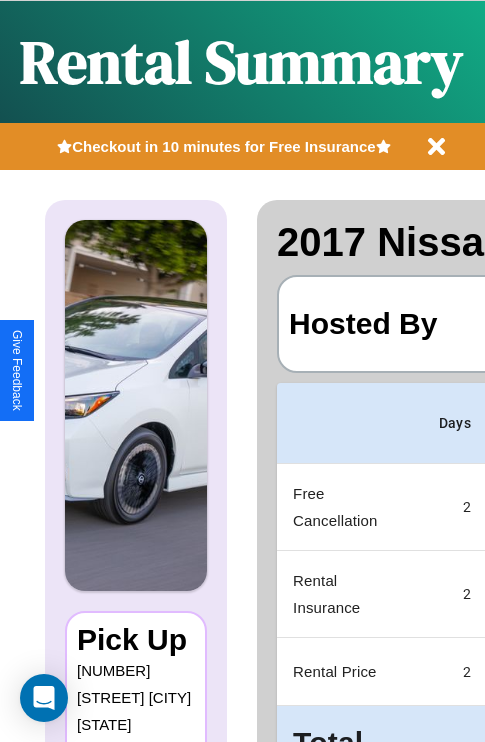 scroll, scrollTop: 0, scrollLeft: 397, axis: horizontal 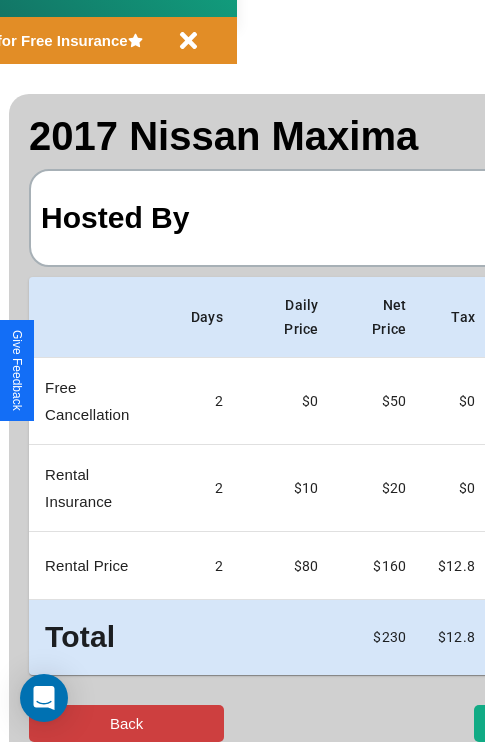click on "Back" at bounding box center (126, 723) 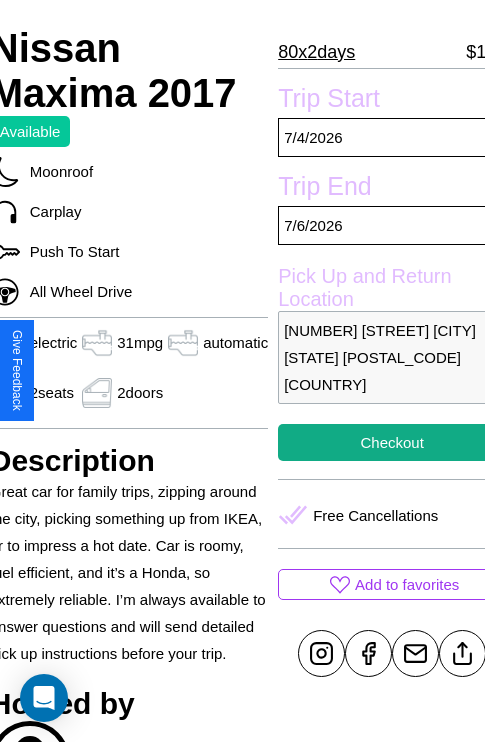 scroll, scrollTop: 525, scrollLeft: 96, axis: both 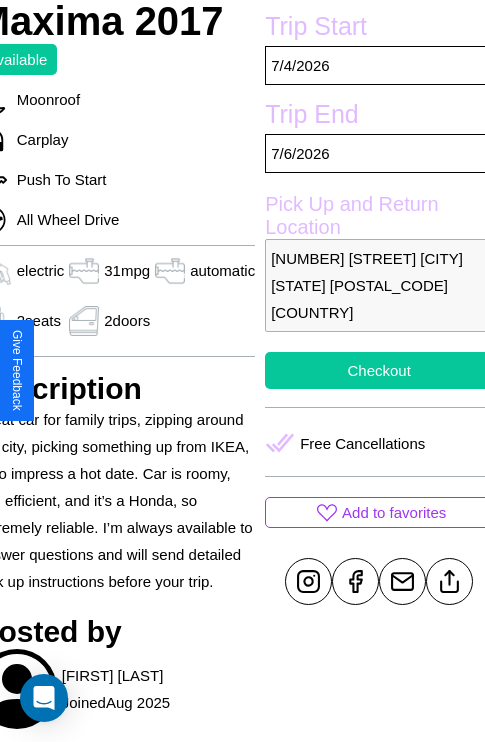 click on "Checkout" at bounding box center (379, 370) 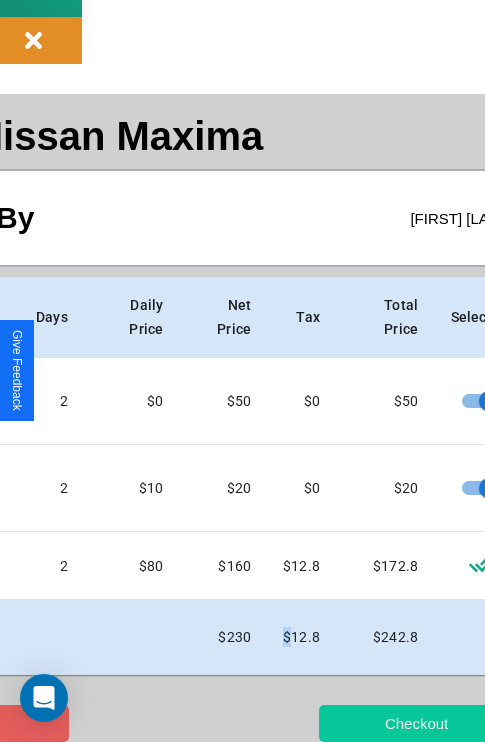 click on "Checkout" at bounding box center [416, 723] 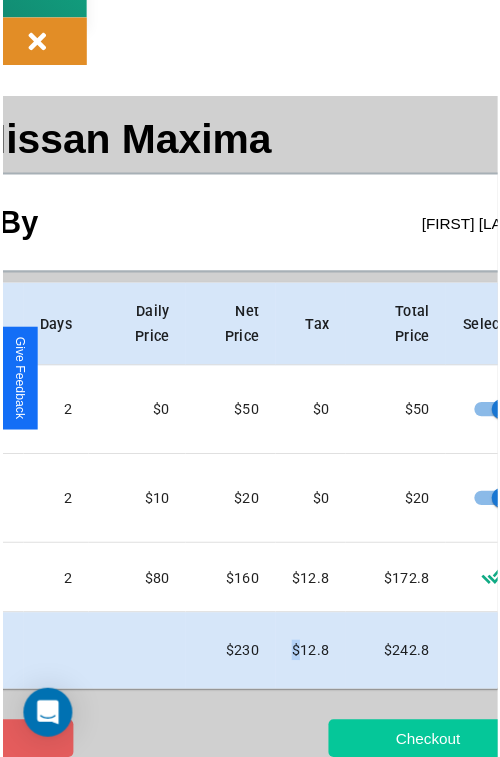 scroll, scrollTop: 0, scrollLeft: 0, axis: both 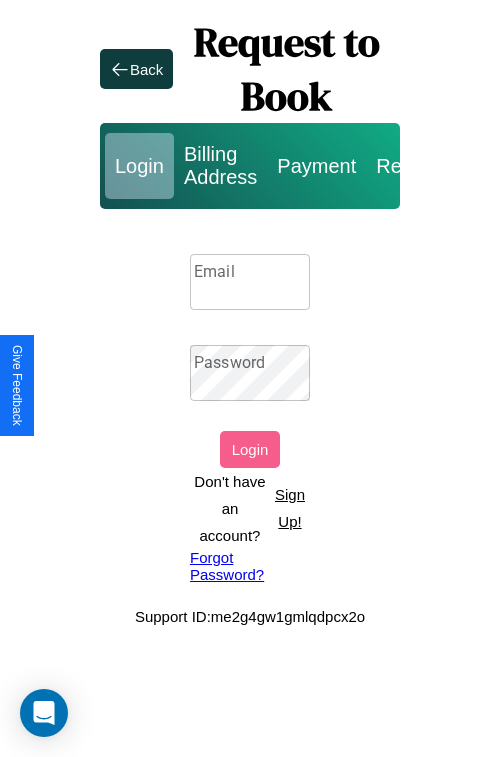 click on "Sign Up!" at bounding box center (290, 508) 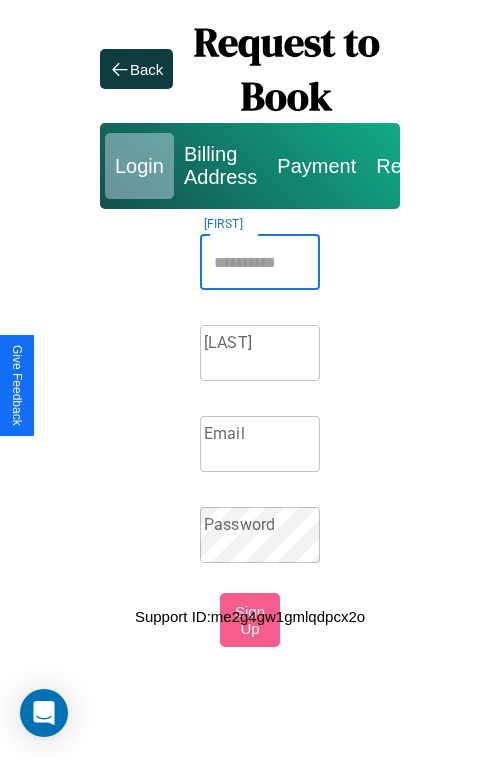 click on "[FIRST]" at bounding box center [260, 262] 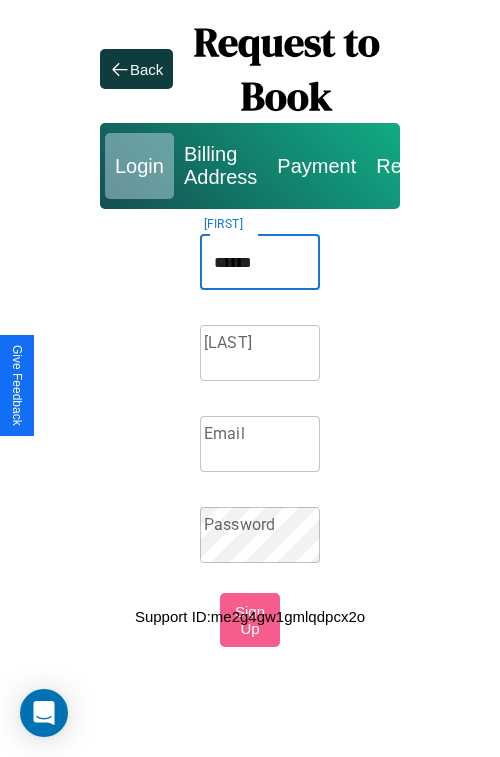 type on "******" 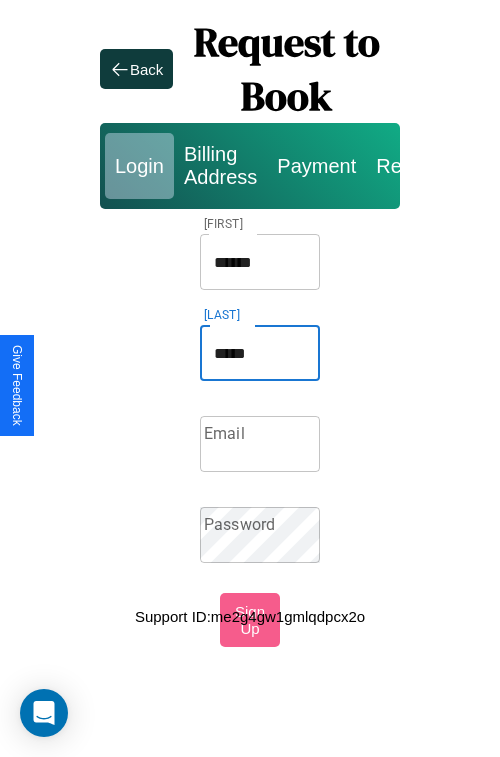 type on "*****" 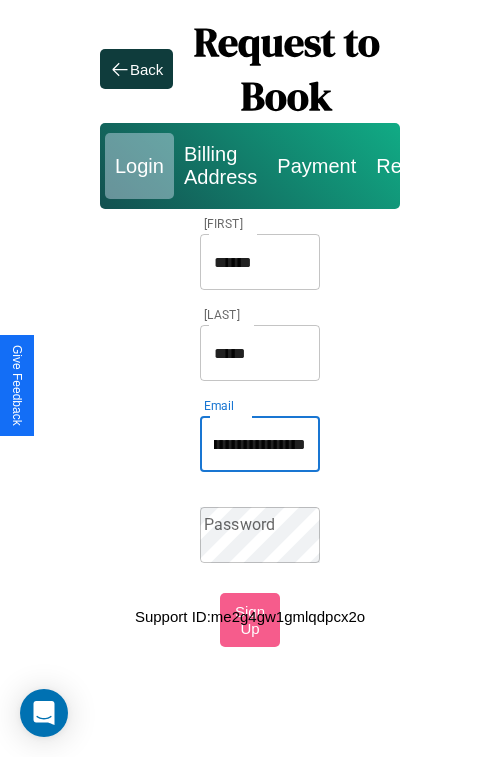 scroll, scrollTop: 0, scrollLeft: 82, axis: horizontal 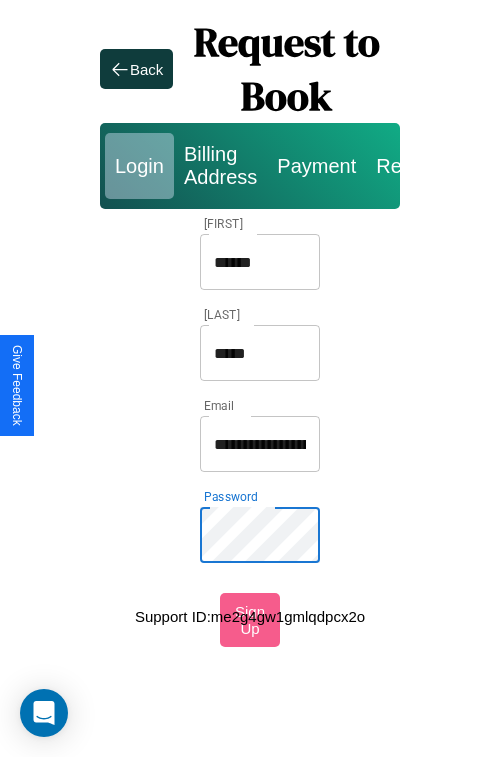 click on "******" at bounding box center [260, 262] 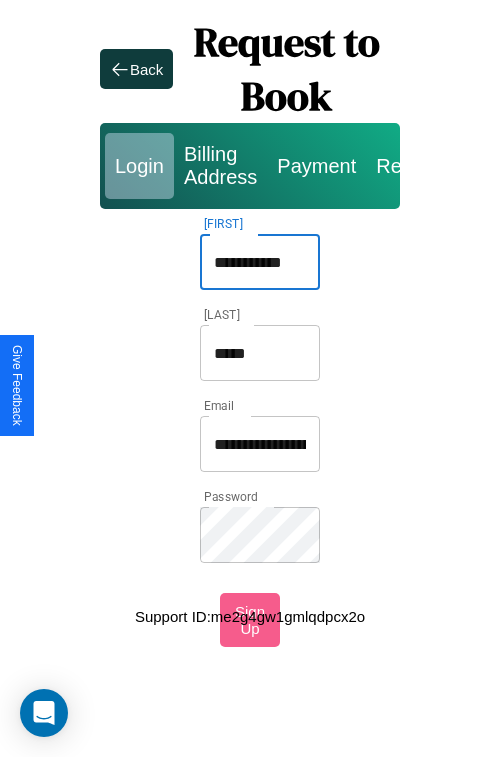 type on "**********" 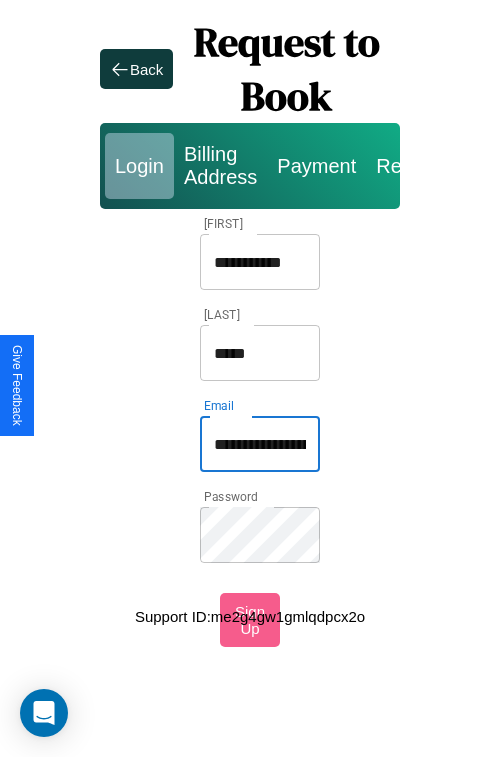 click on "**********" at bounding box center (260, 444) 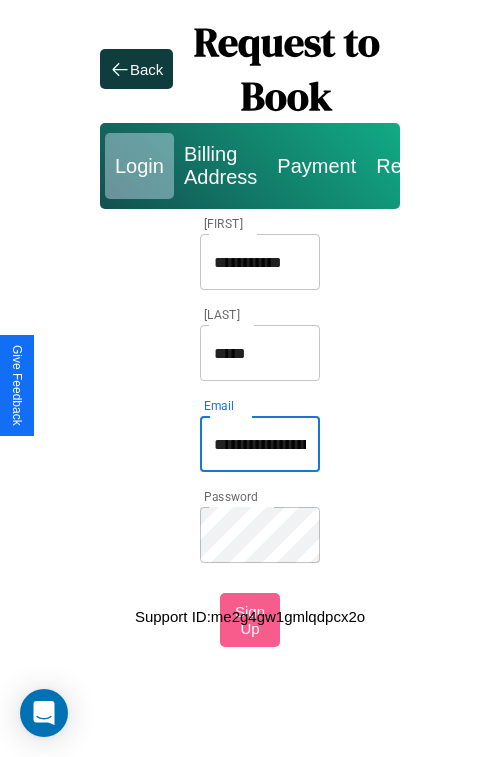 type on "**********" 